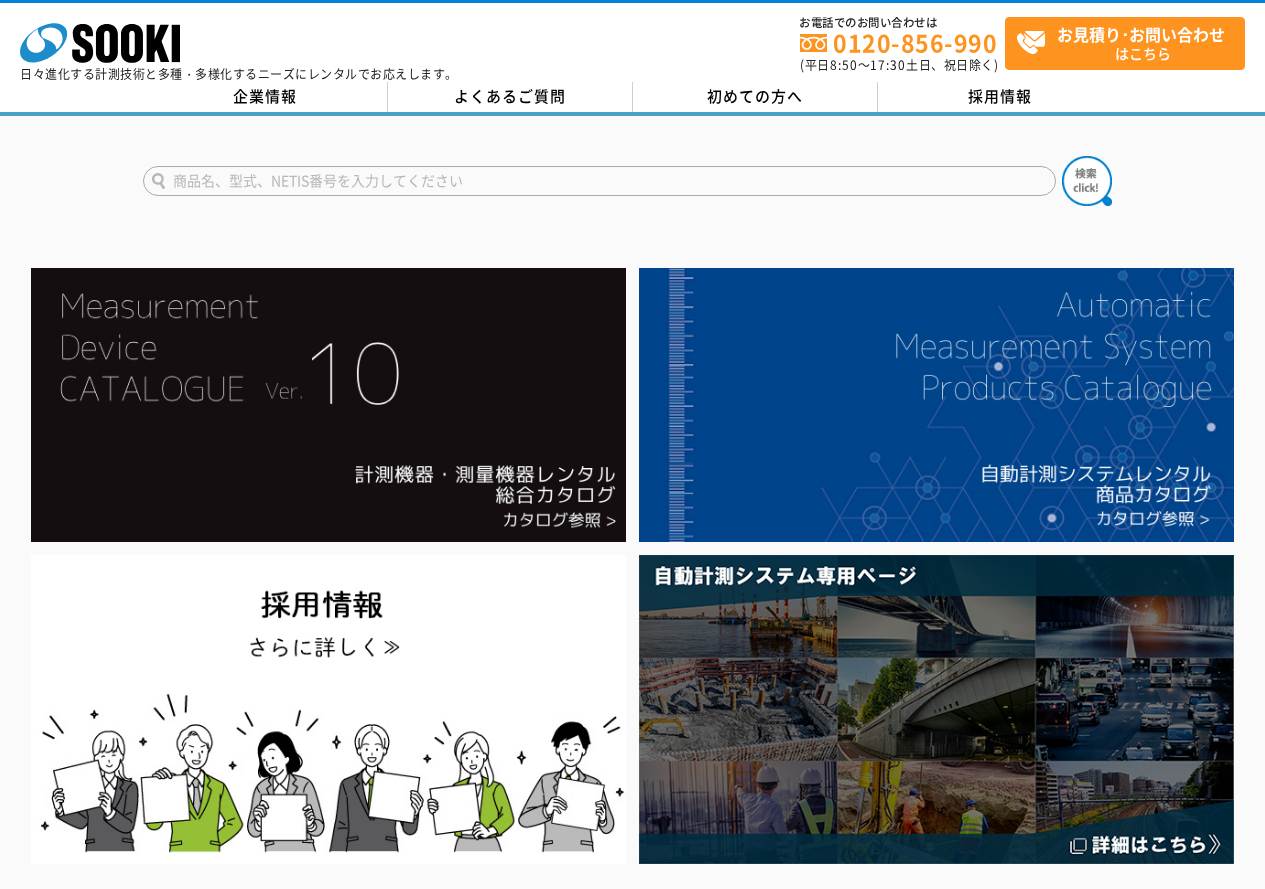 scroll, scrollTop: 0, scrollLeft: 0, axis: both 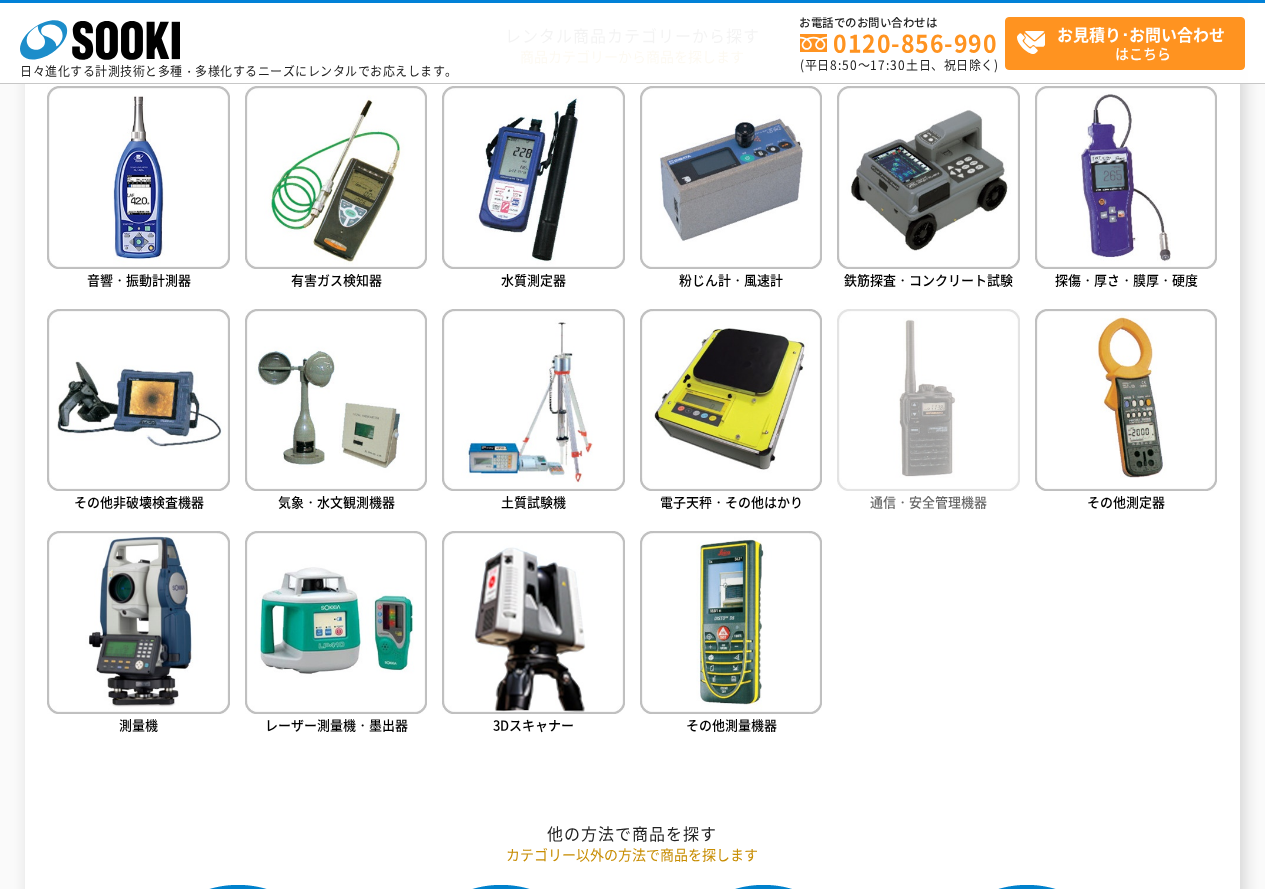 click at bounding box center [928, 400] 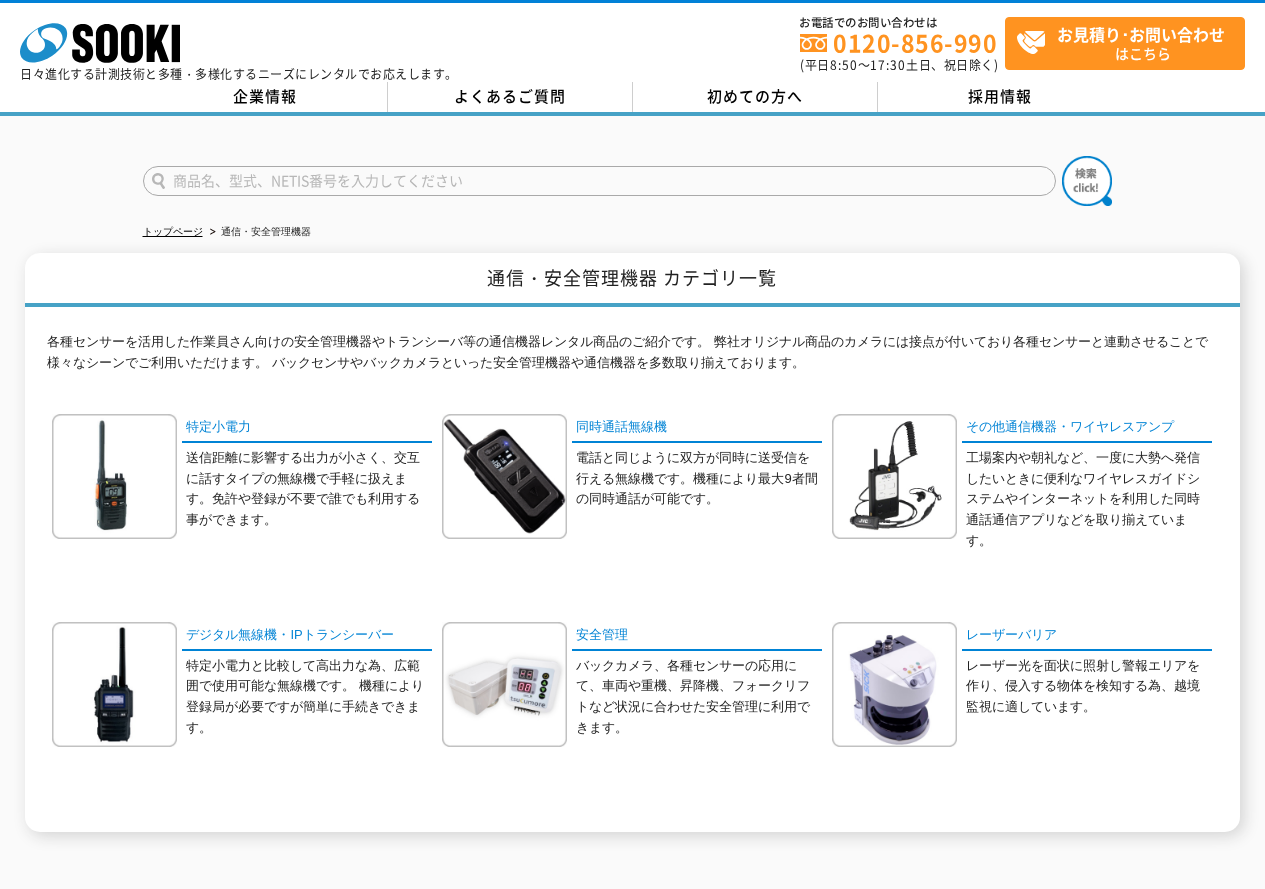 scroll, scrollTop: 0, scrollLeft: 0, axis: both 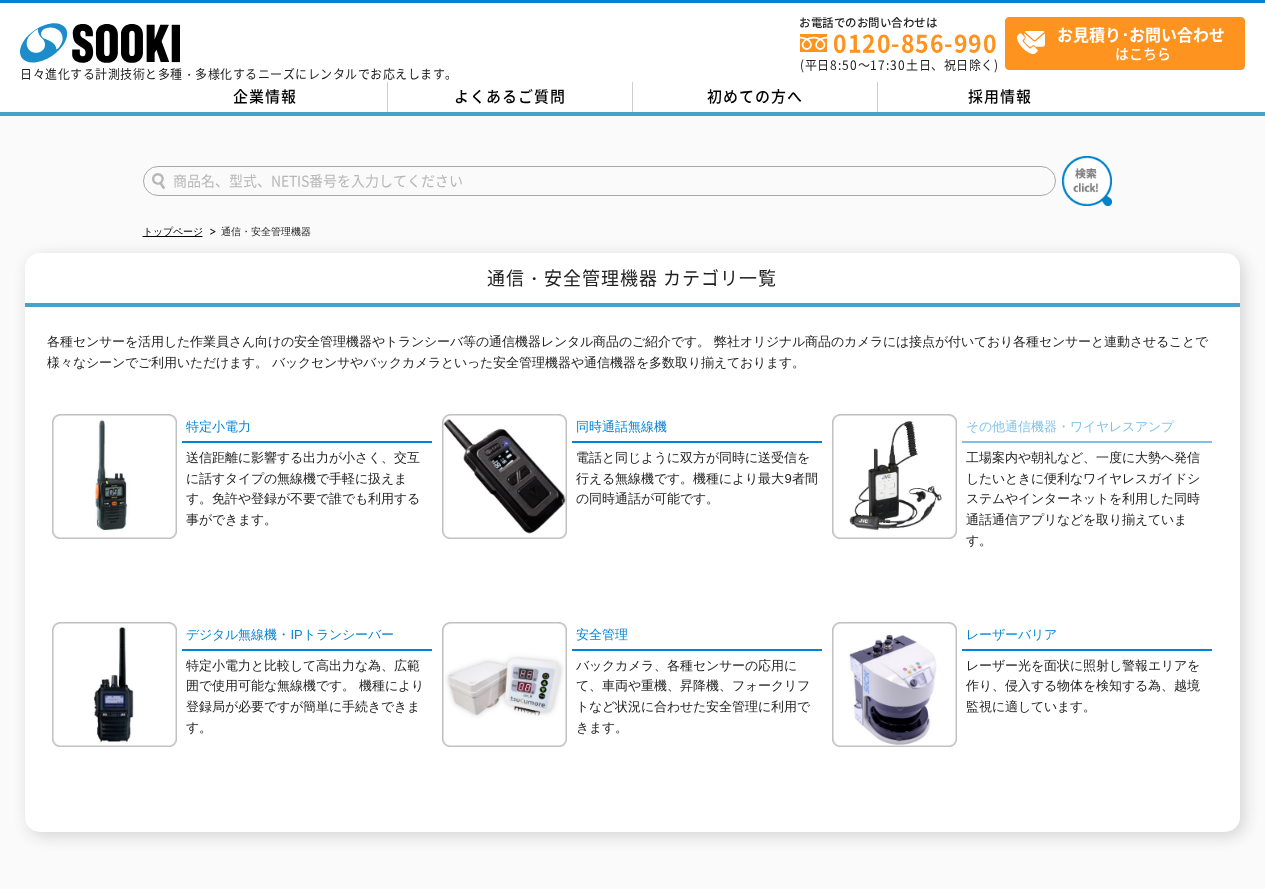 click on "その他通信機器・ワイヤレスアンプ" at bounding box center [1087, 428] 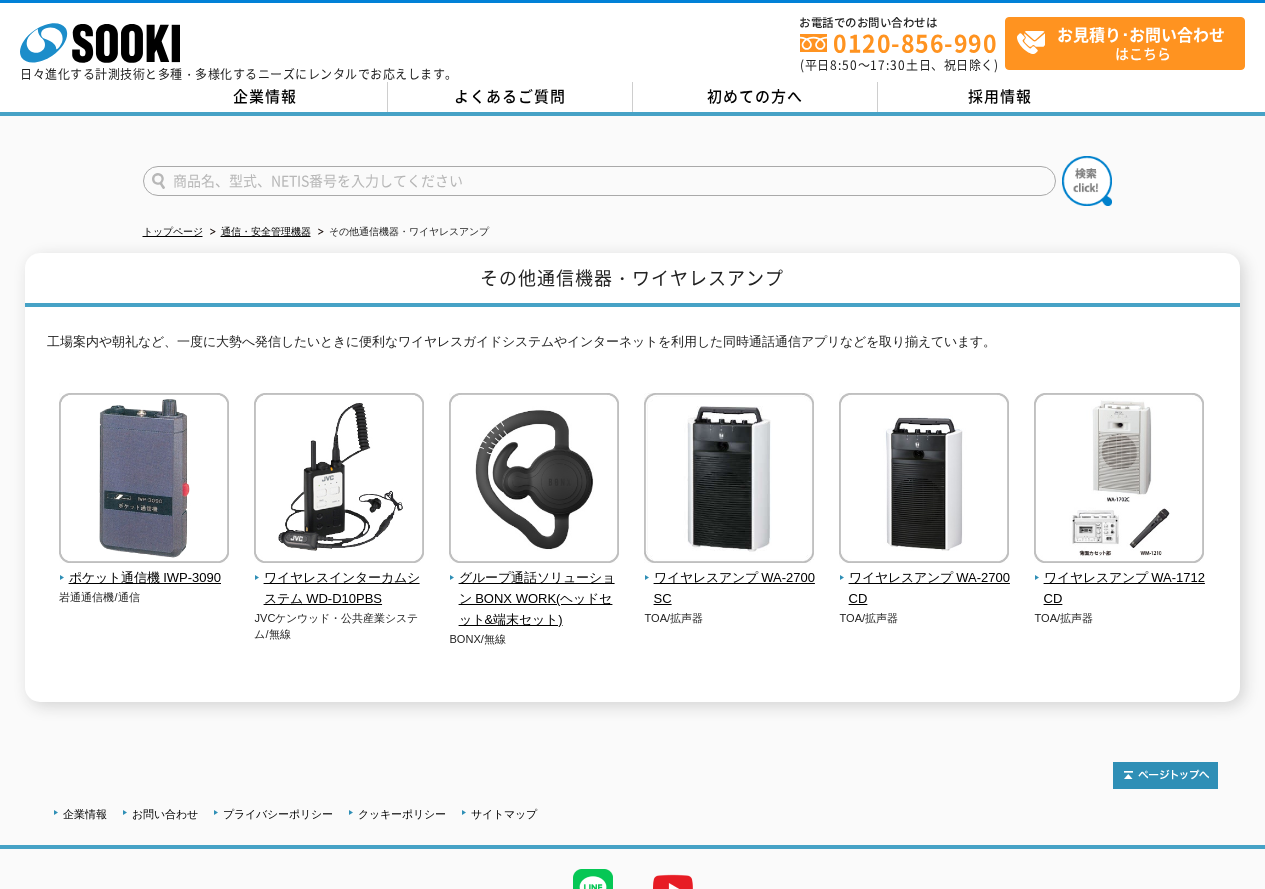 scroll, scrollTop: 0, scrollLeft: 0, axis: both 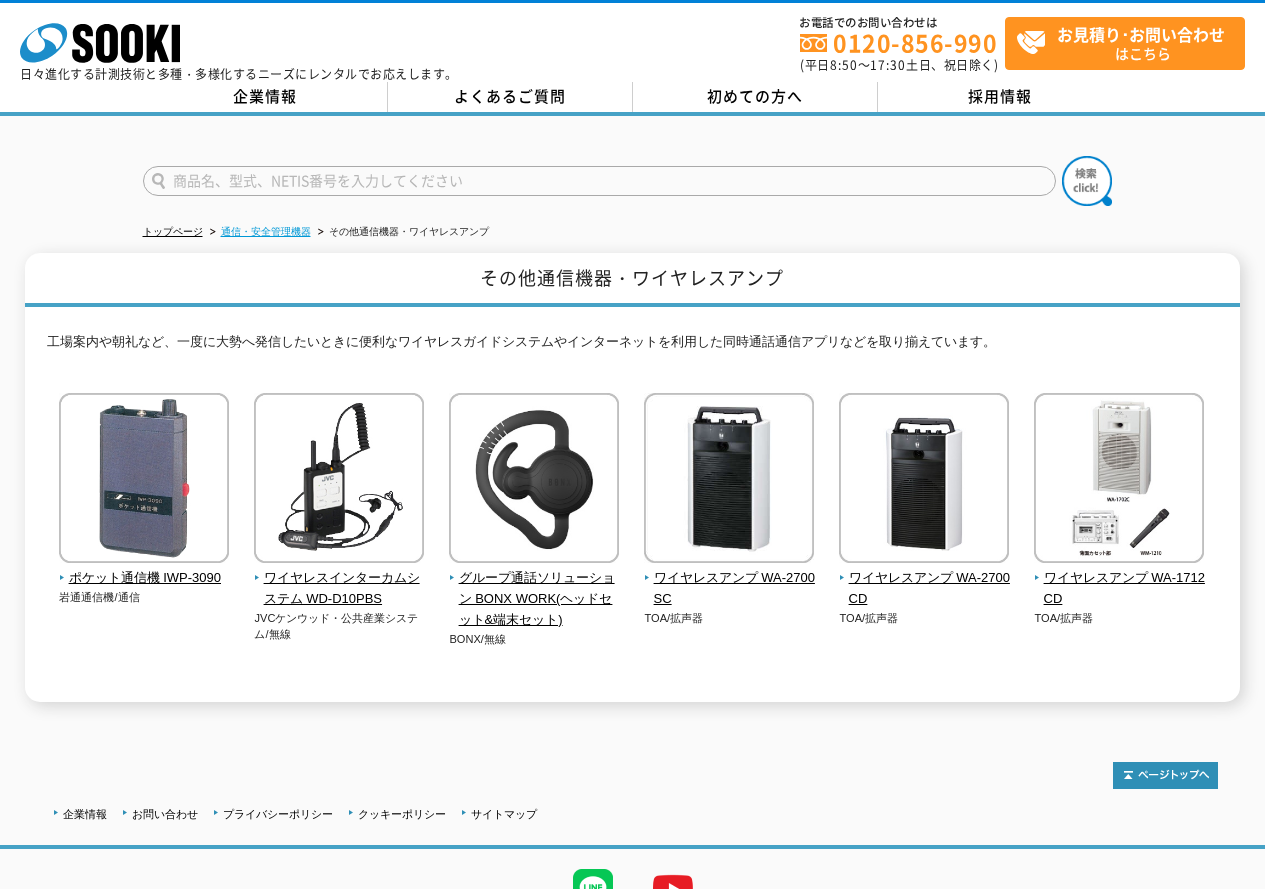 click on "通信・安全管理機器" at bounding box center (266, 231) 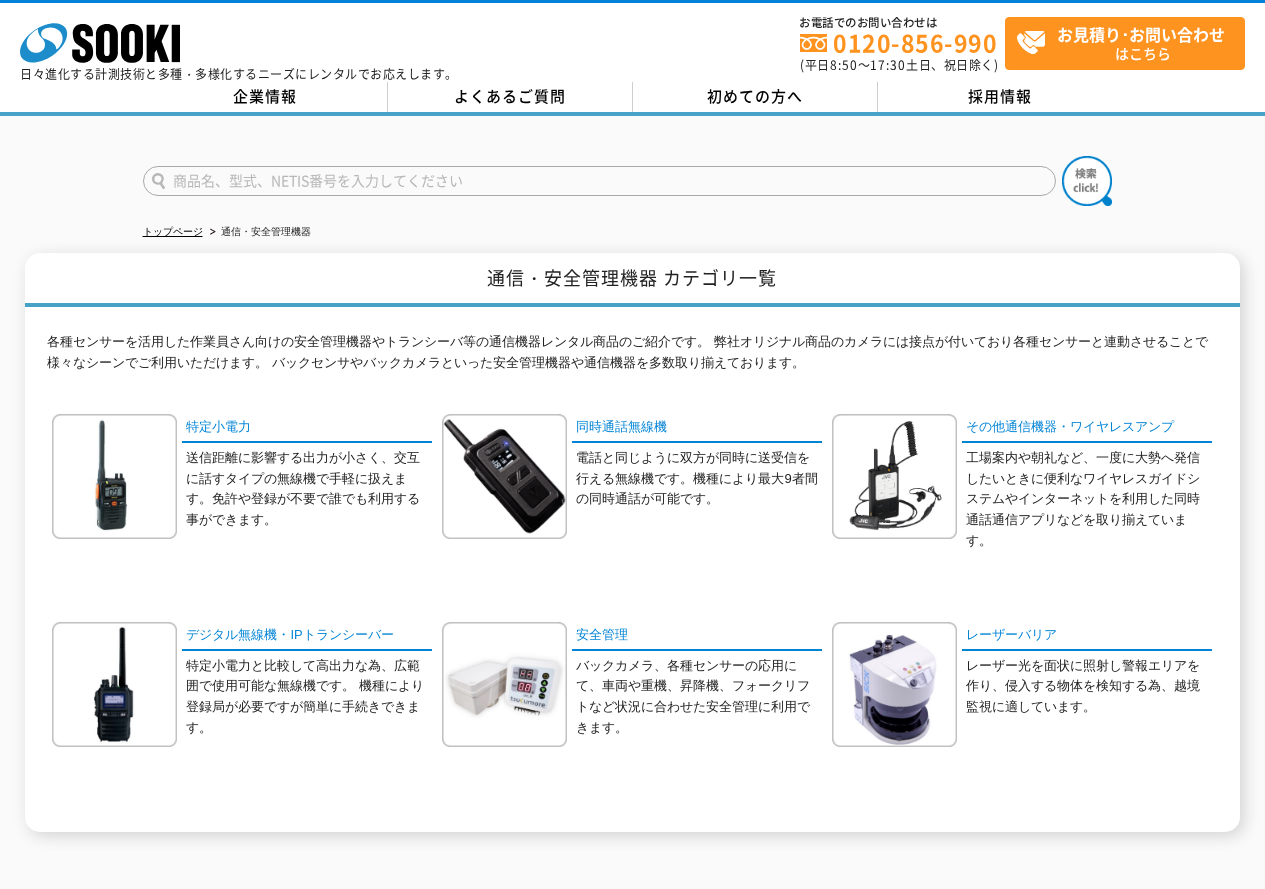 scroll, scrollTop: 0, scrollLeft: 0, axis: both 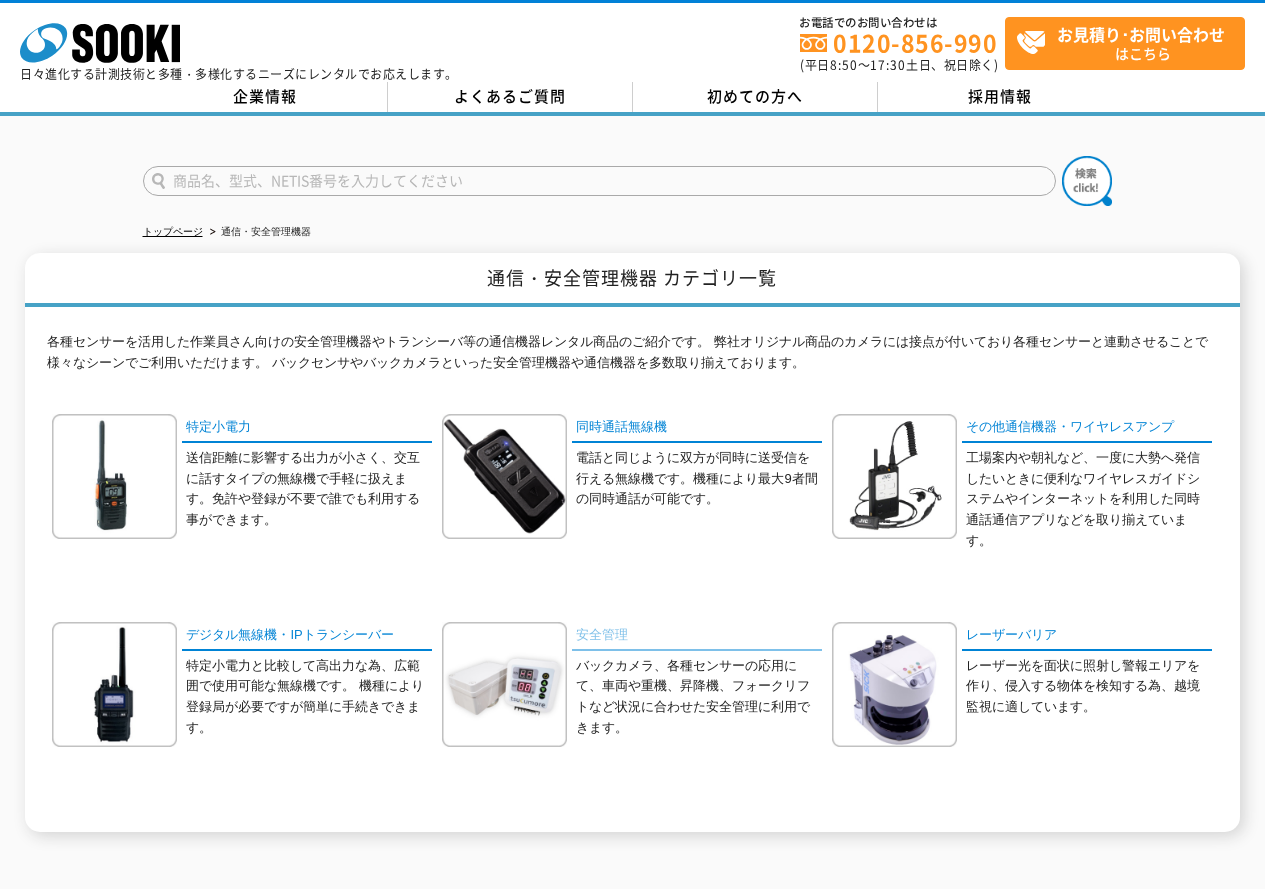 click on "安全管理" at bounding box center (697, 636) 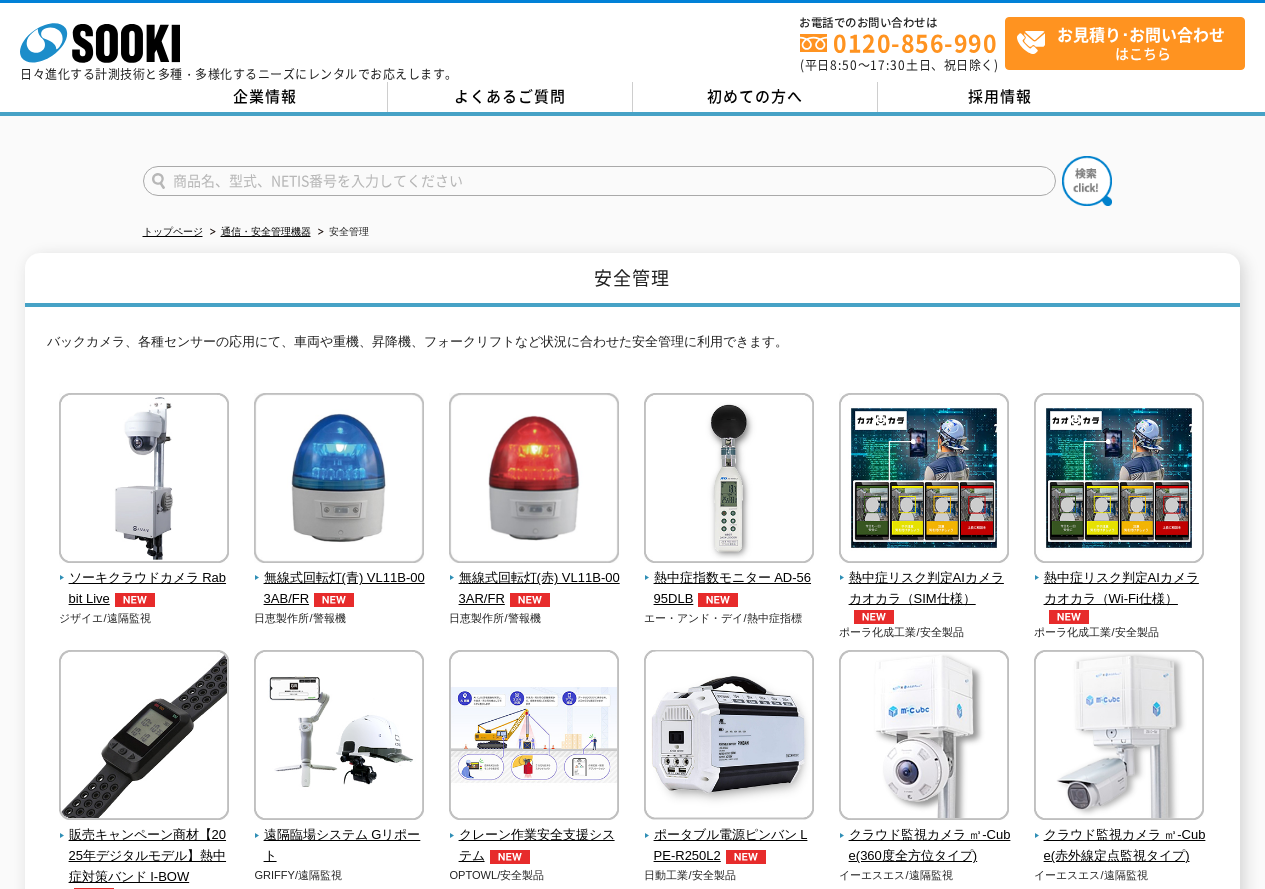 scroll, scrollTop: 0, scrollLeft: 0, axis: both 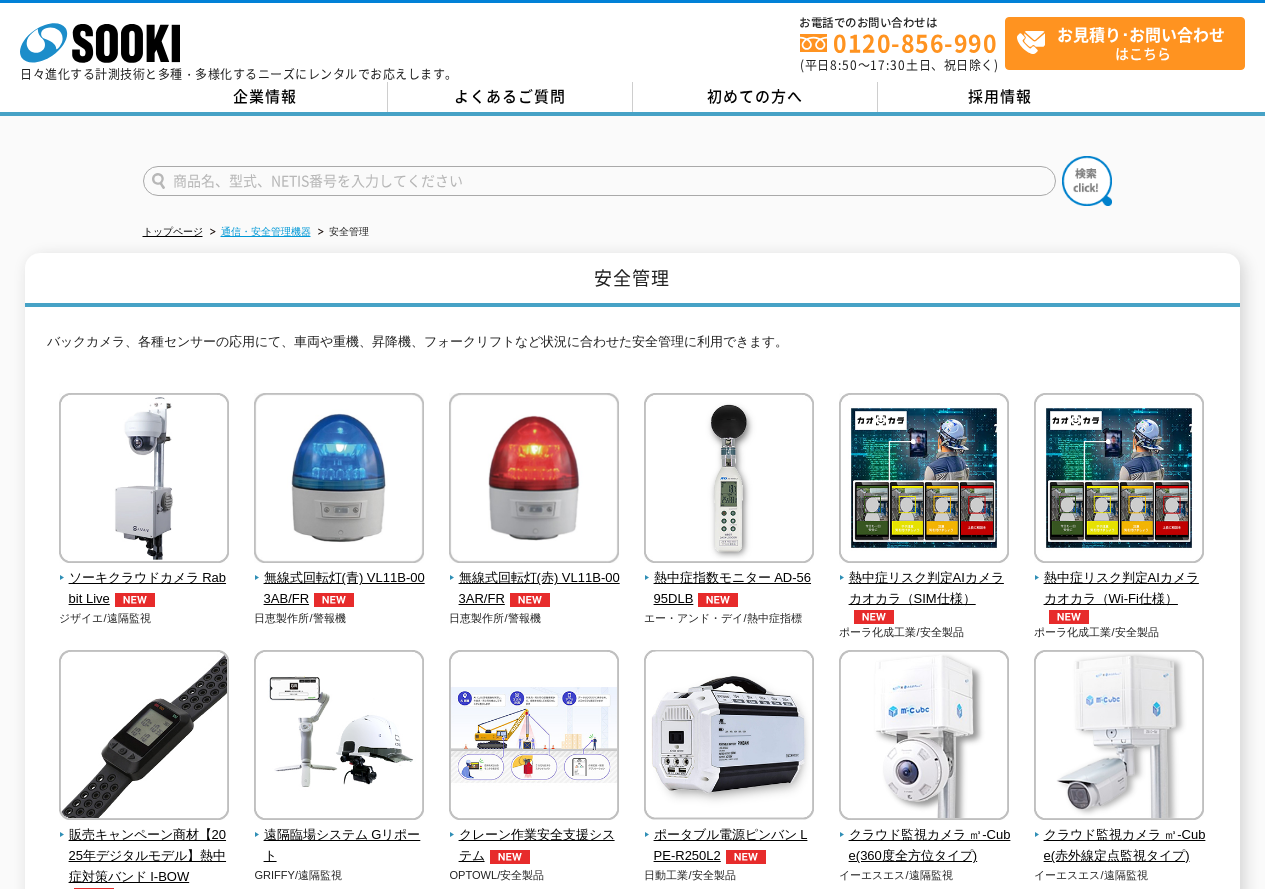 click on "通信・安全管理機器" at bounding box center (266, 231) 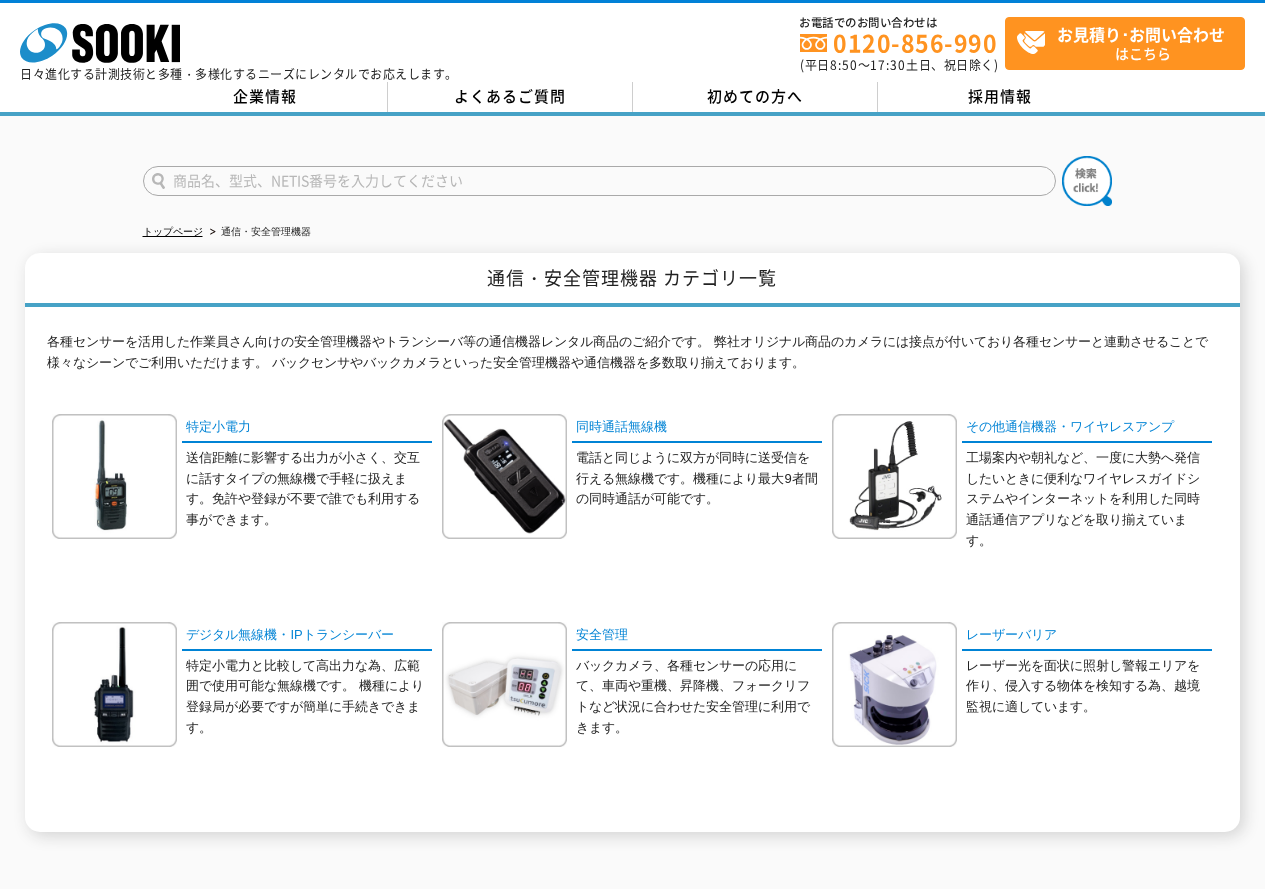 scroll, scrollTop: 0, scrollLeft: 0, axis: both 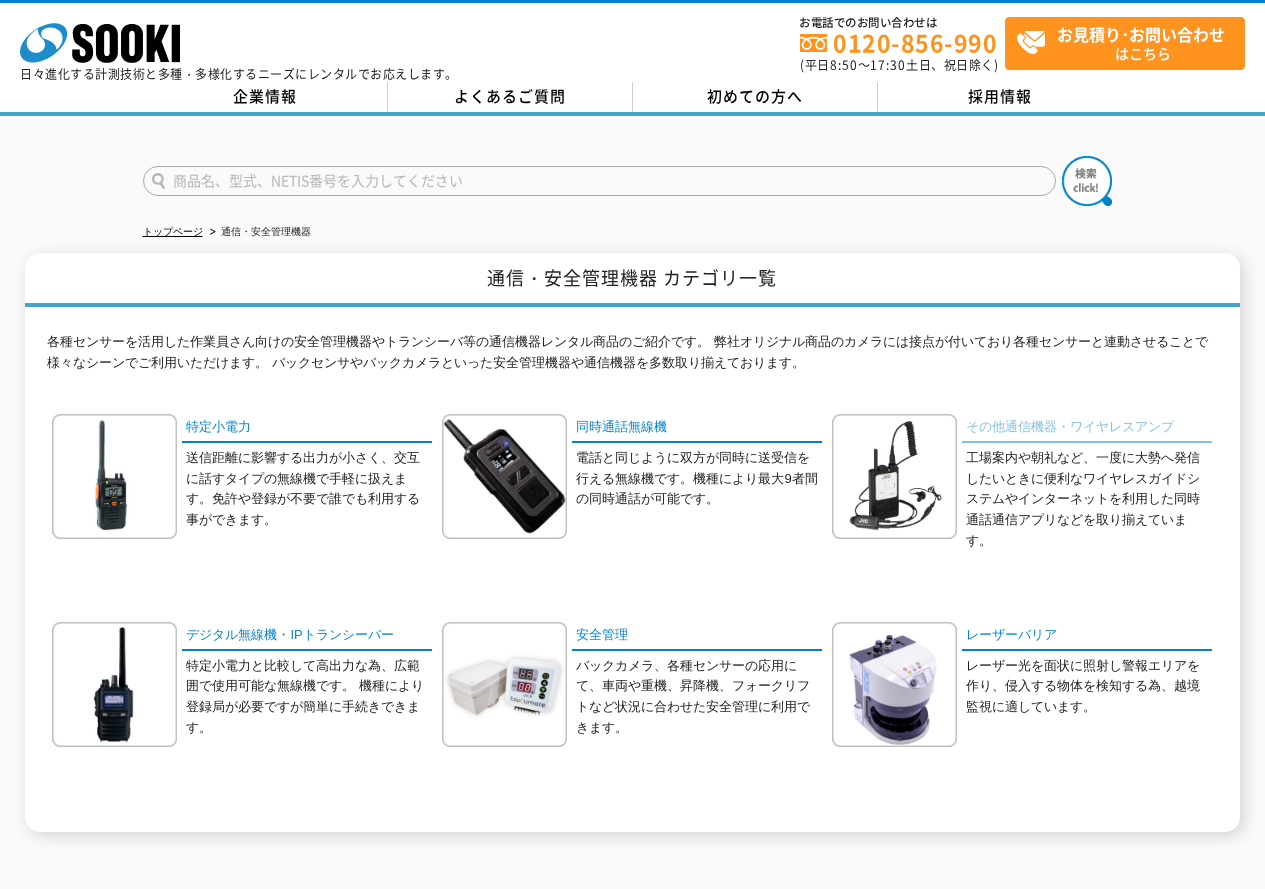 click on "その他通信機器・ワイヤレスアンプ" at bounding box center [1087, 428] 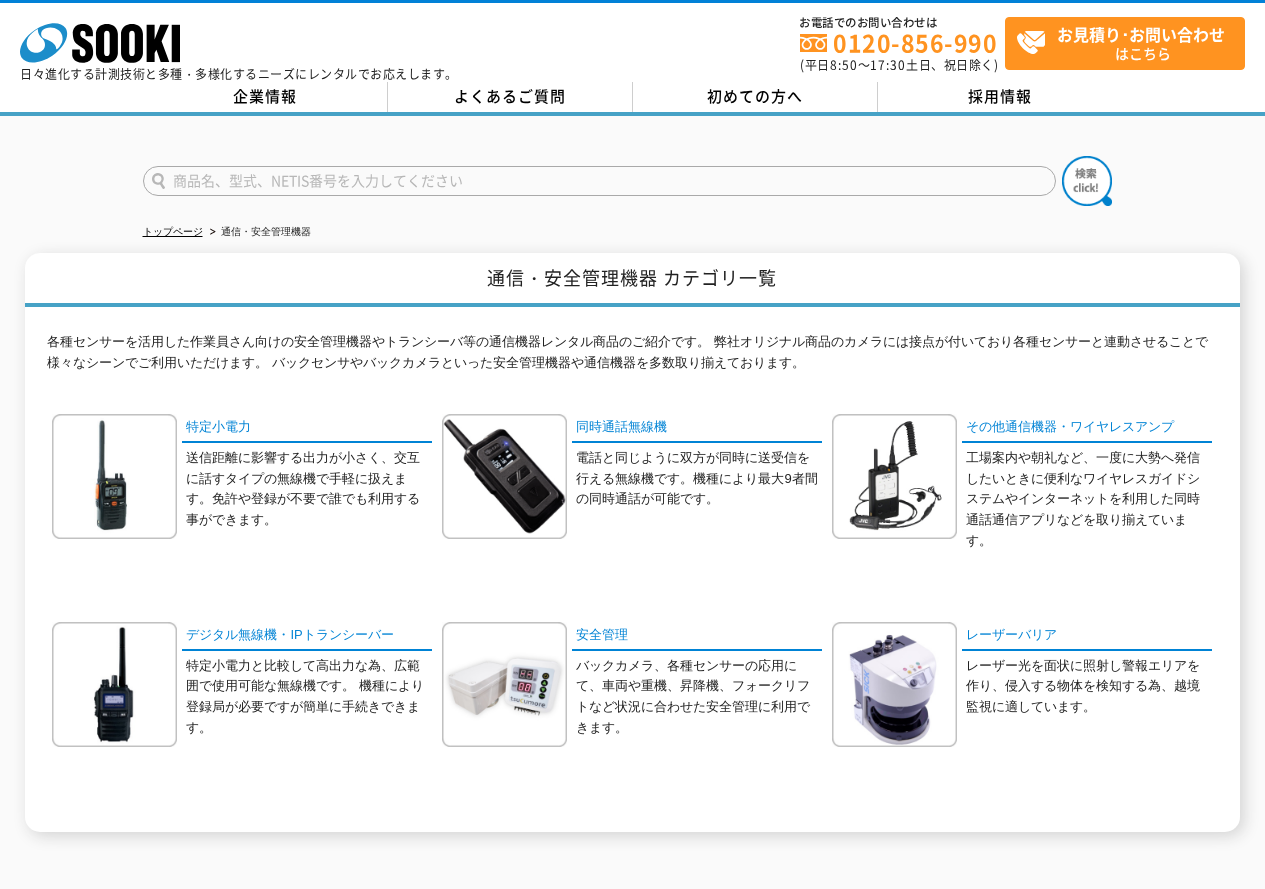click on "各種センサーを活用した作業員さん向けの安全管理機器やトランシーバ等の通信機器レンタル商品のご紹介です。
弊社オリジナル商品のカメラには接点が付いており各種センサーと連動させることで様々なシーンでご利用いただけます。
バックセンサやバックカメラといった安全管理機器や通信機器を多数取り揃えております。
特定小電力" at bounding box center [632, 569] 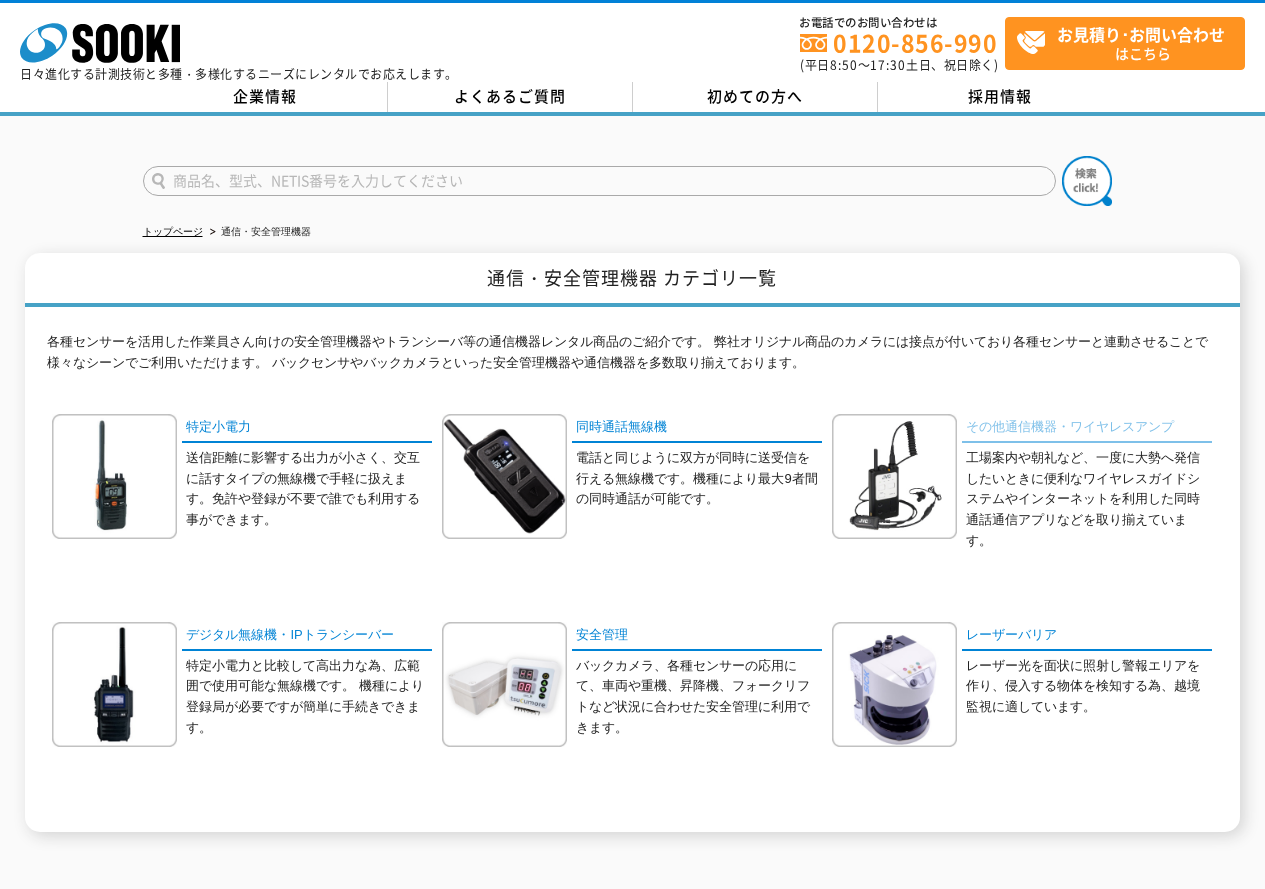 click on "その他通信機器・ワイヤレスアンプ" at bounding box center (1087, 428) 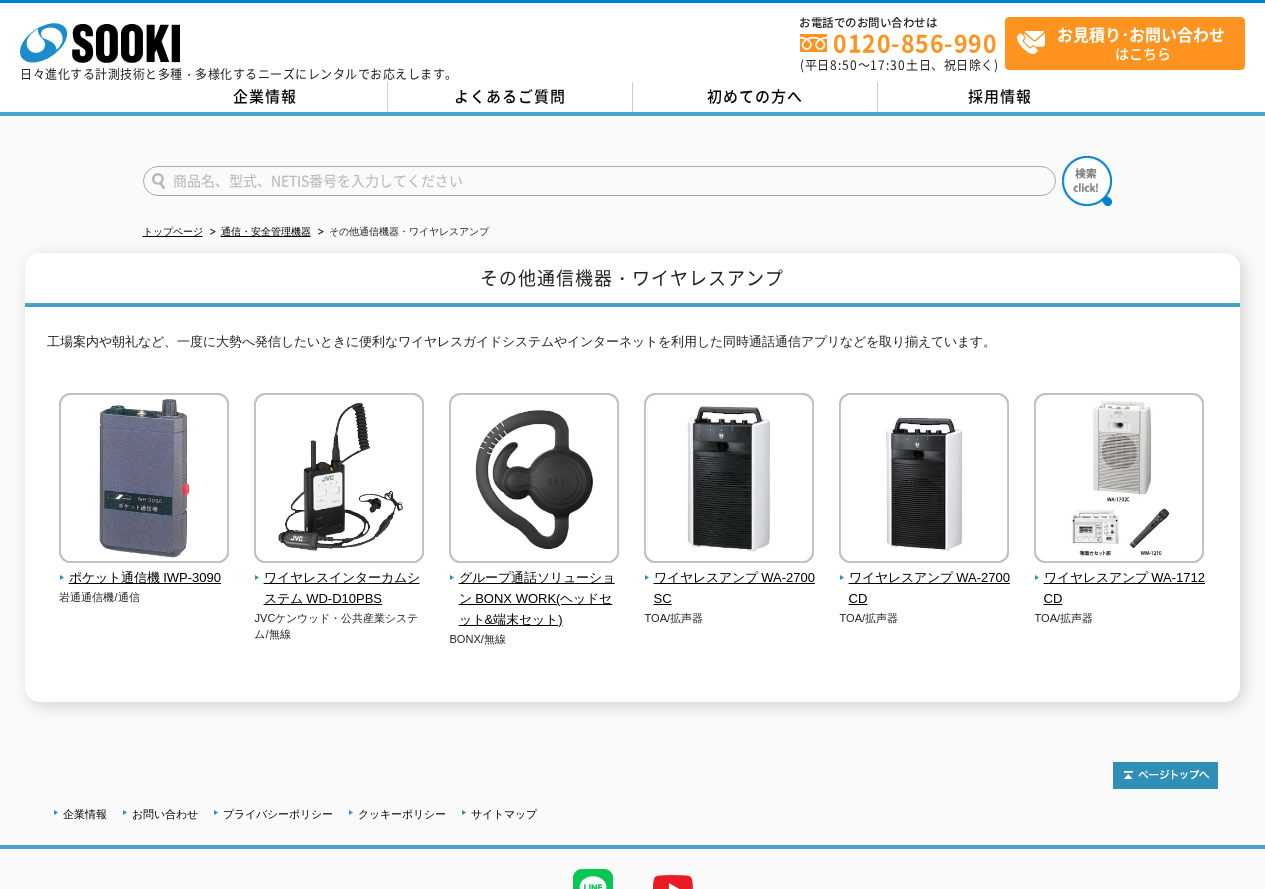 scroll, scrollTop: 0, scrollLeft: 0, axis: both 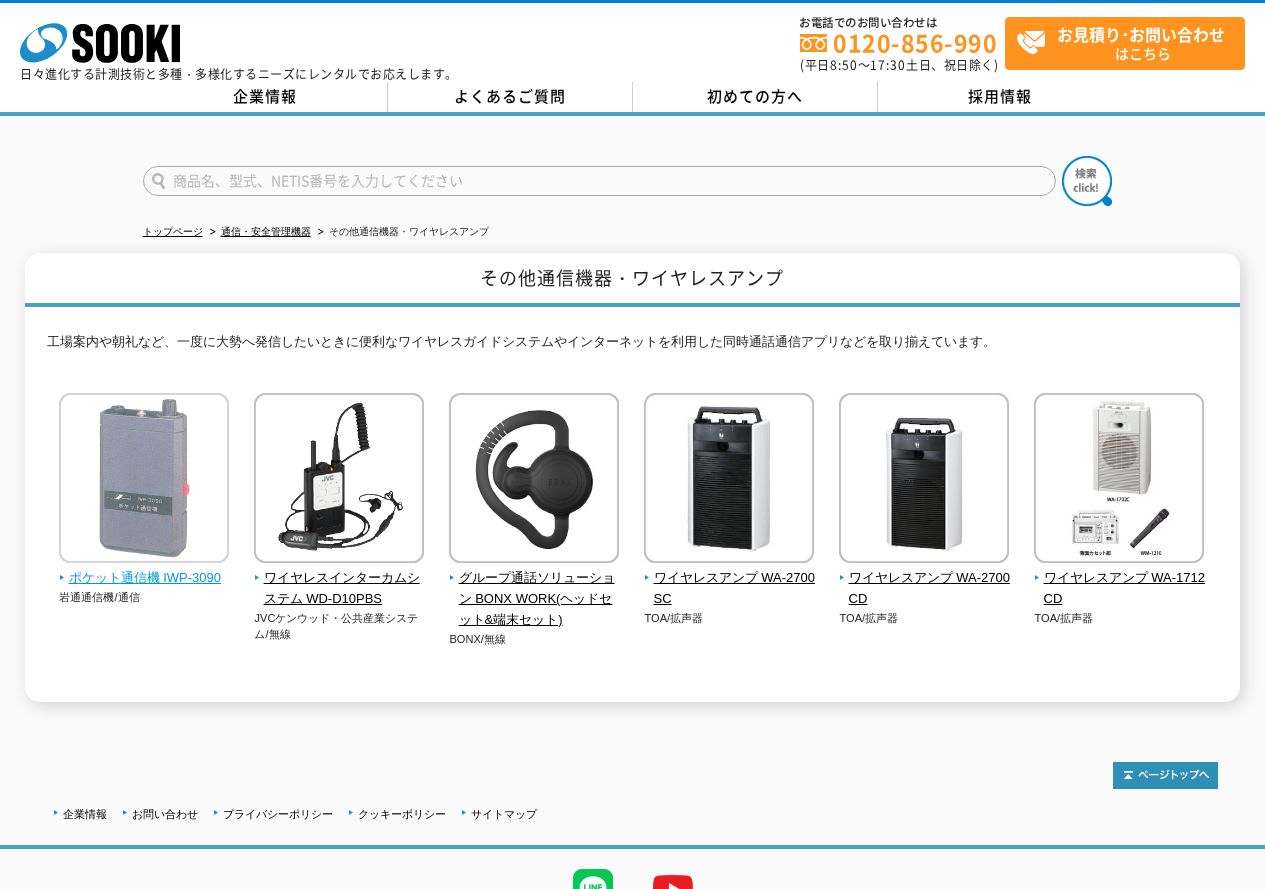 click on "ポケット通信機 IWP-3090" at bounding box center [144, 578] 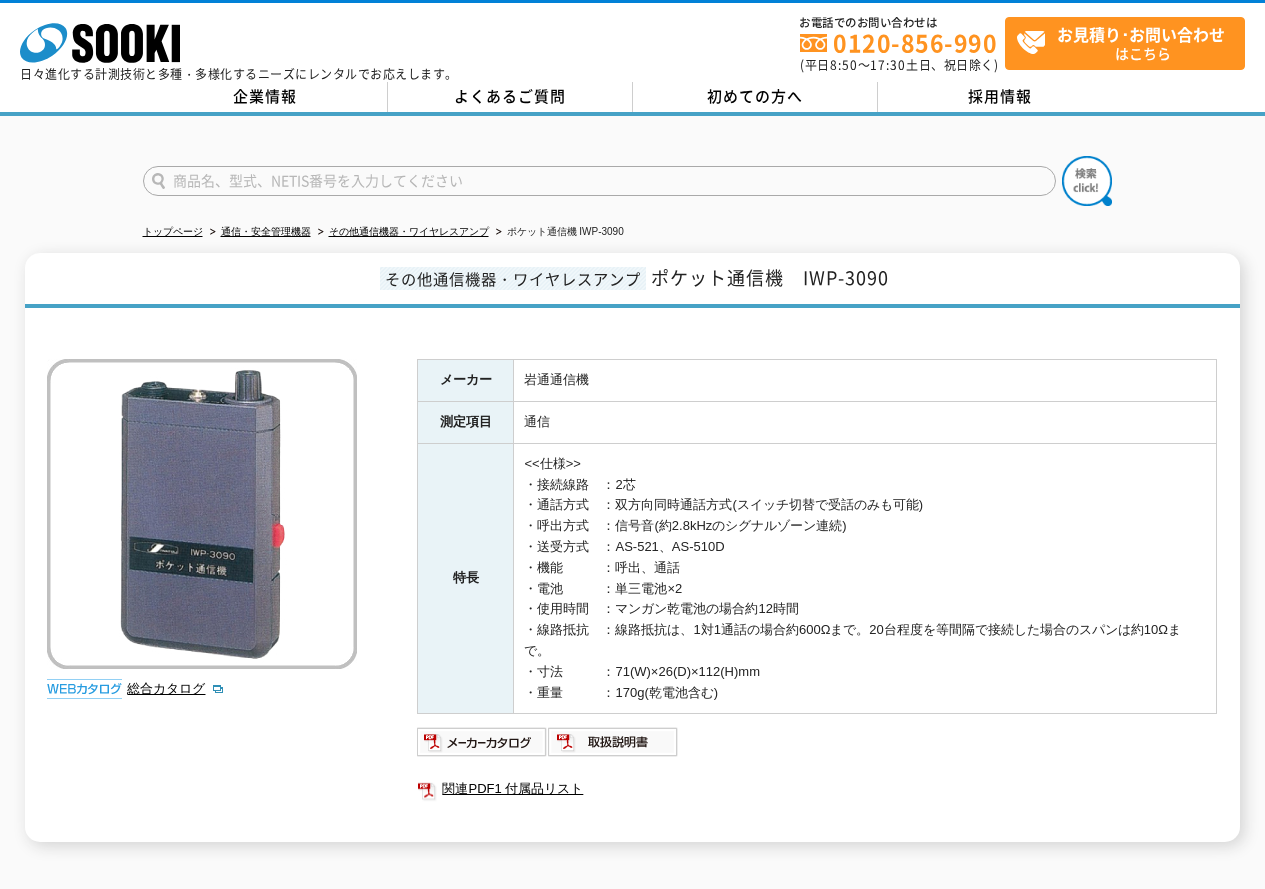 scroll, scrollTop: 0, scrollLeft: 0, axis: both 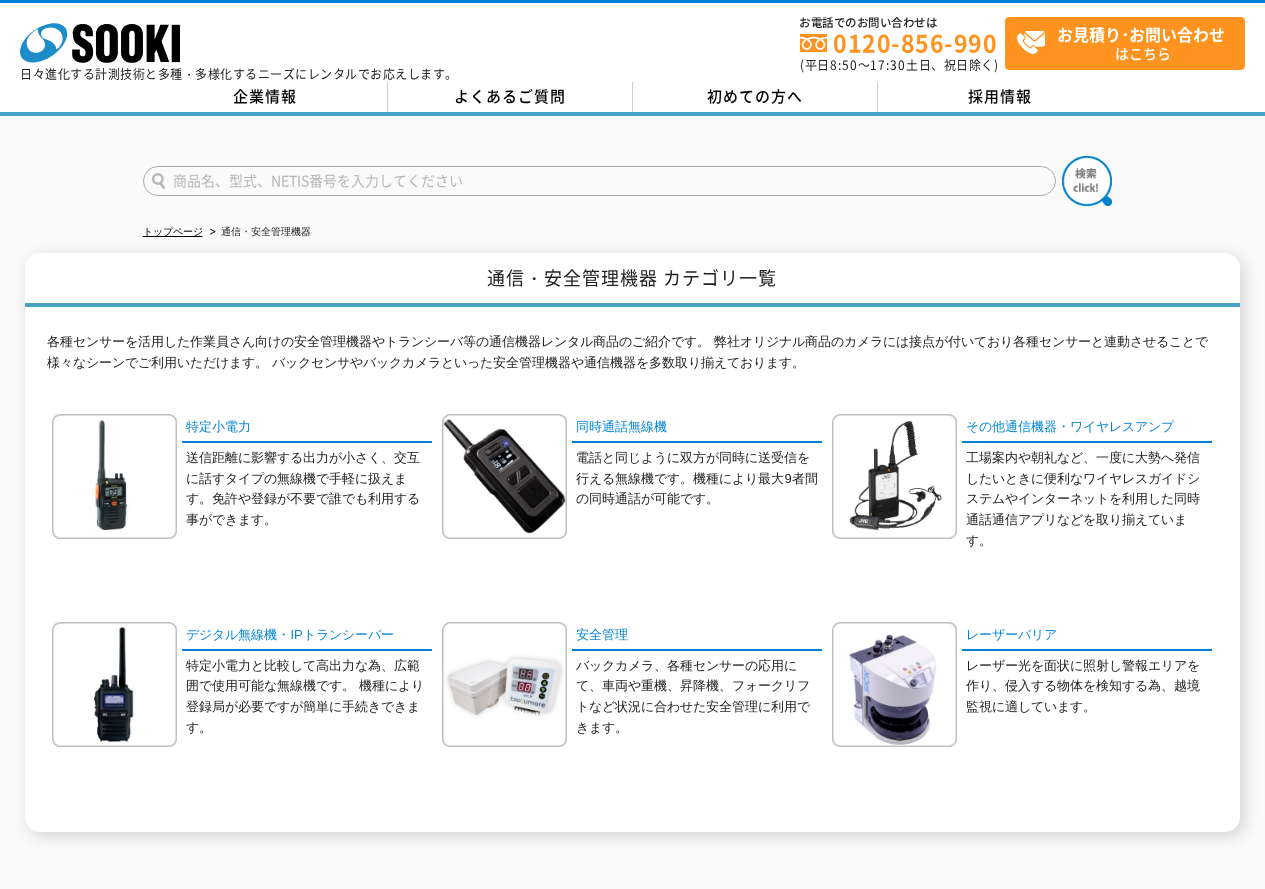 click on "トップページ" at bounding box center [173, 231] 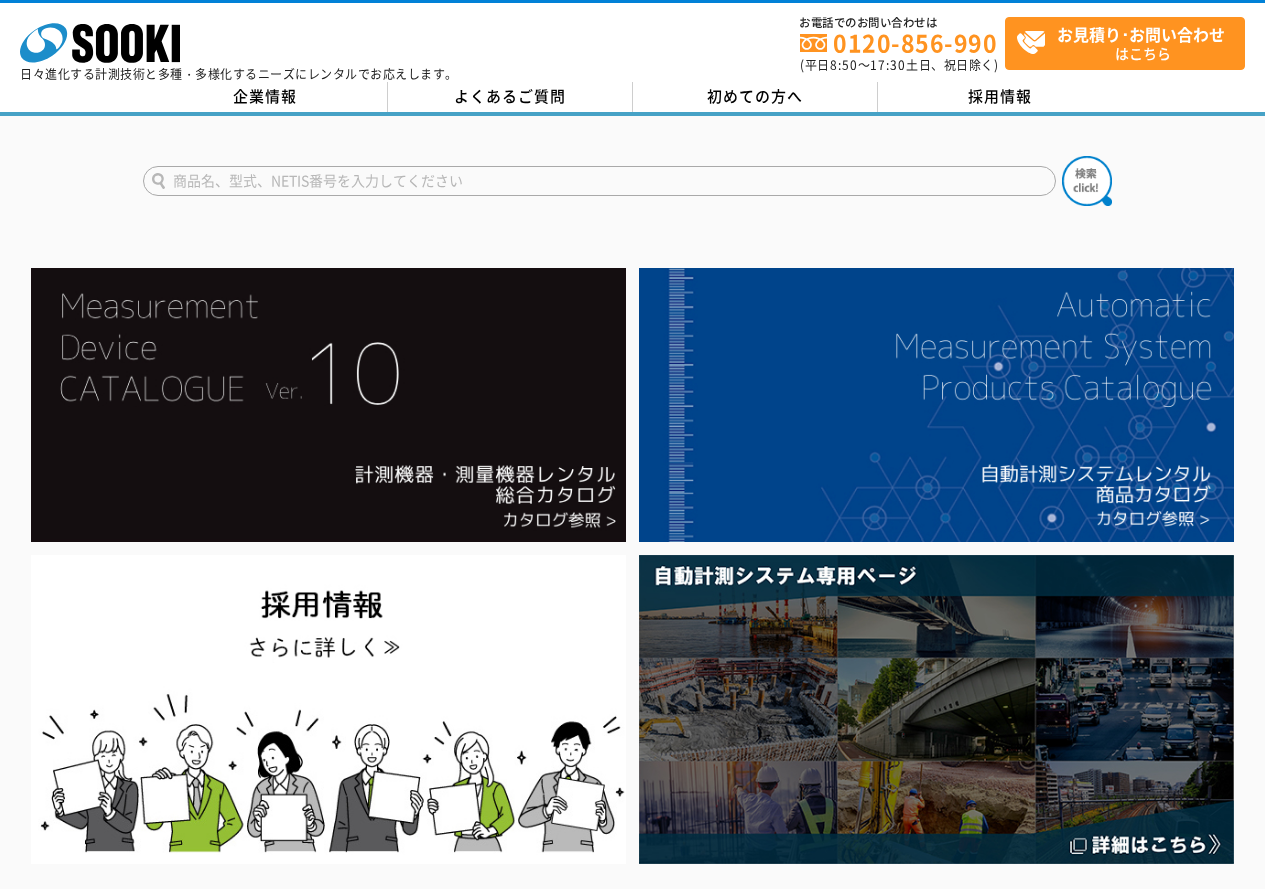 scroll, scrollTop: 0, scrollLeft: 0, axis: both 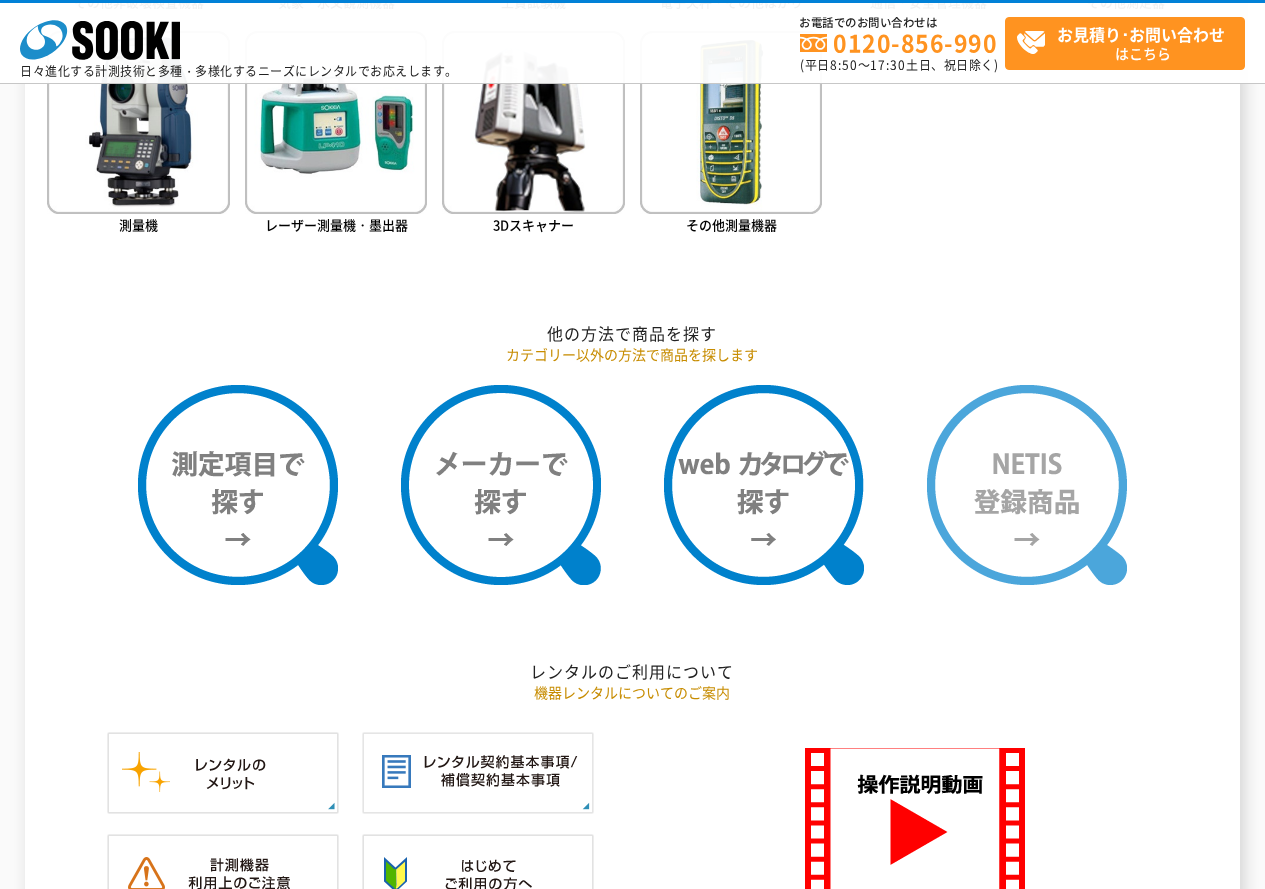 type on "商品名、型式、NETIS番号を入力してください" 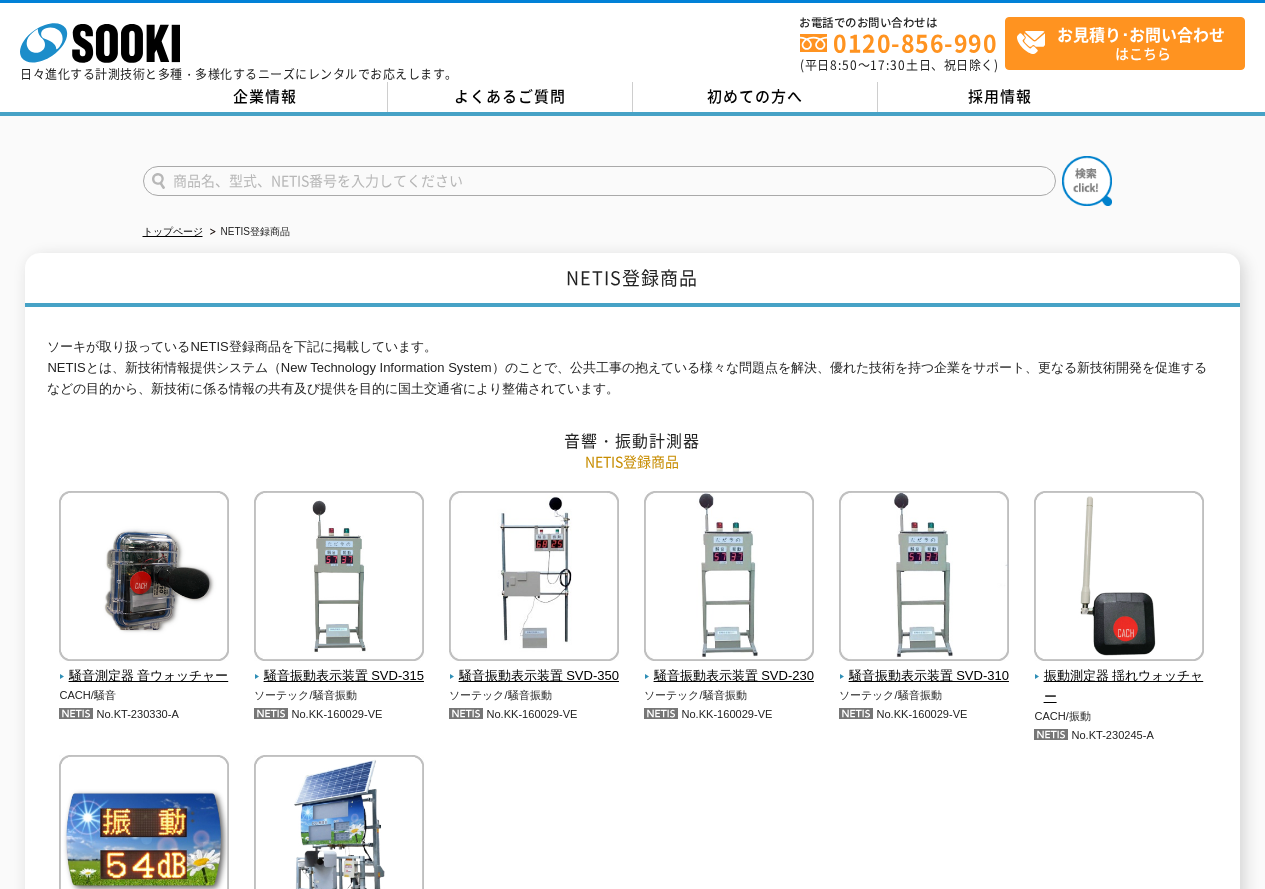 scroll, scrollTop: 0, scrollLeft: 0, axis: both 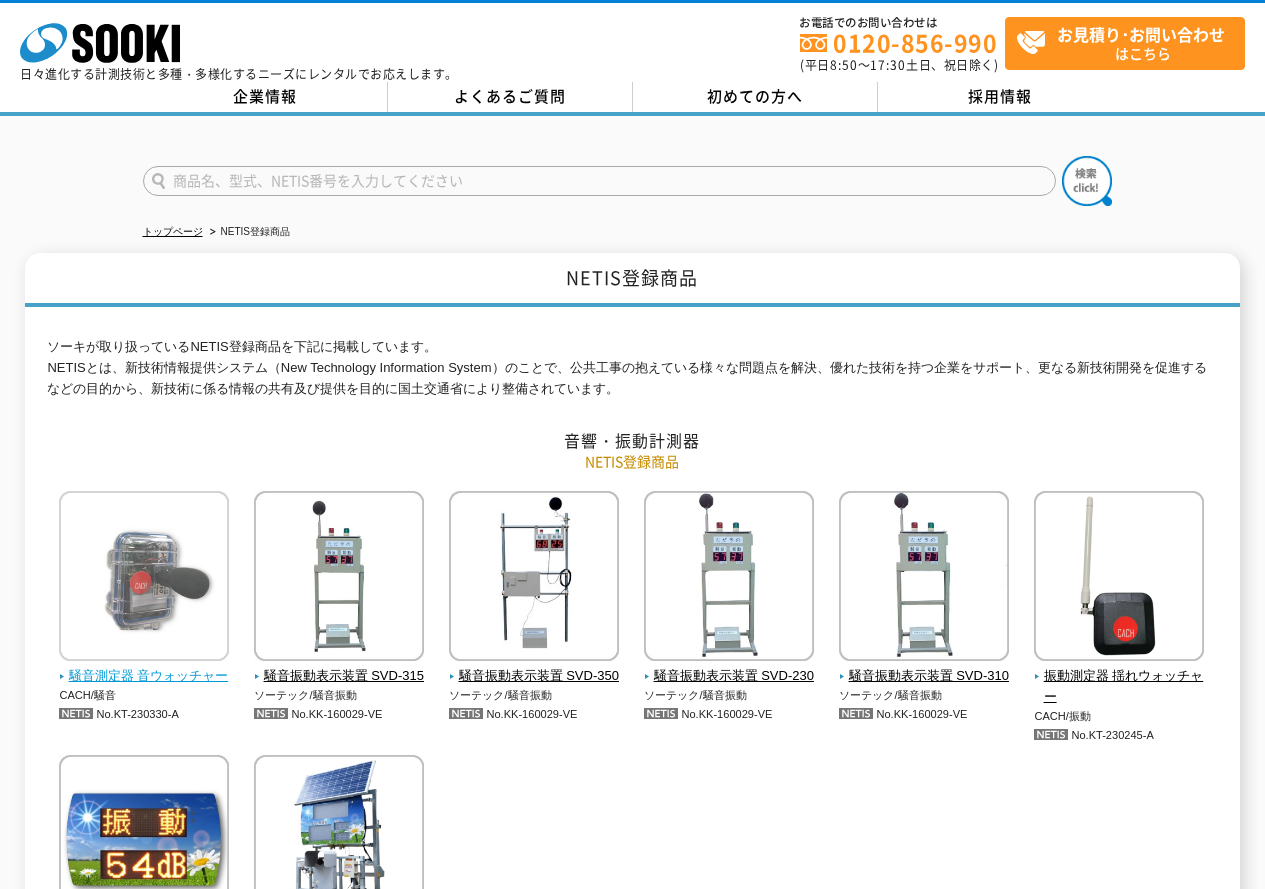 click at bounding box center (144, 578) 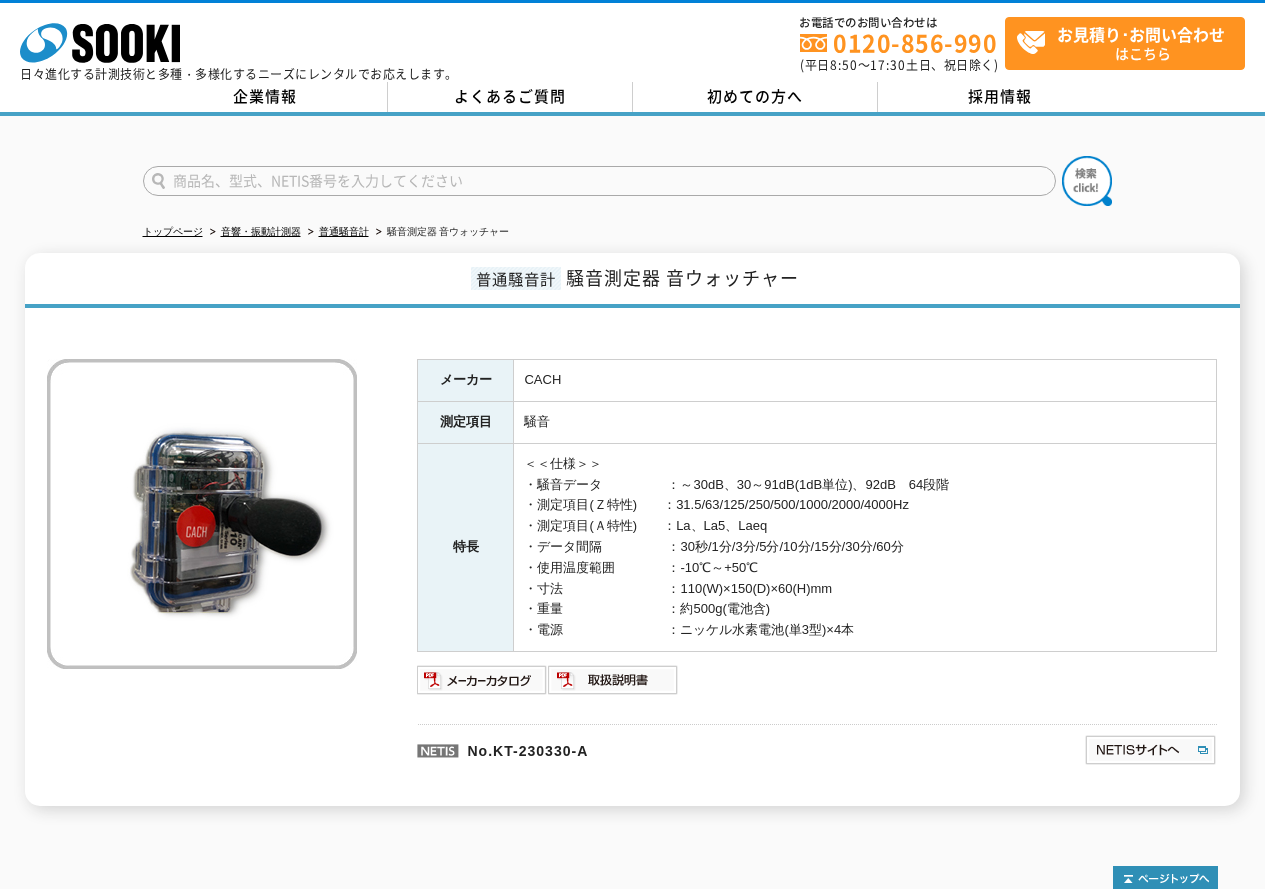 scroll, scrollTop: 0, scrollLeft: 0, axis: both 